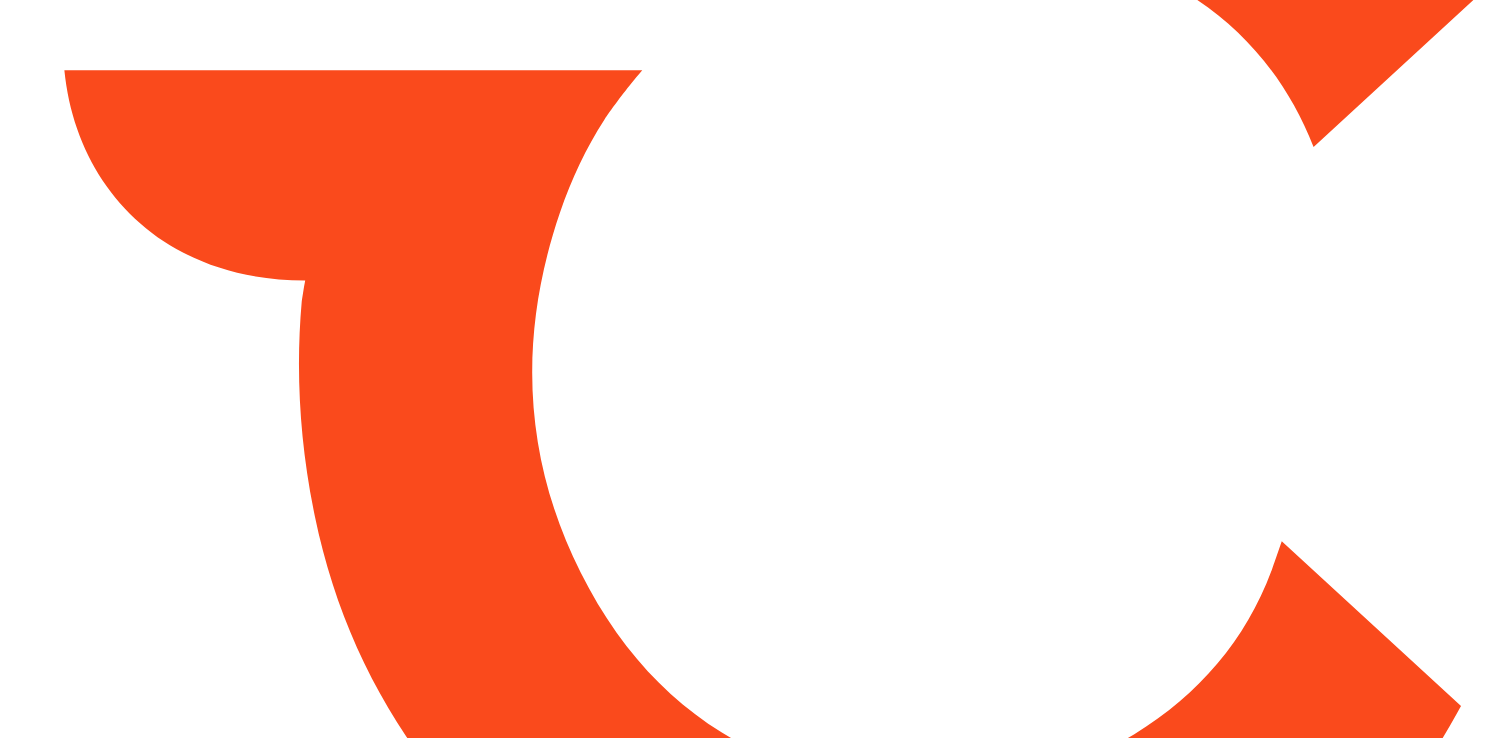 scroll, scrollTop: 0, scrollLeft: 0, axis: both 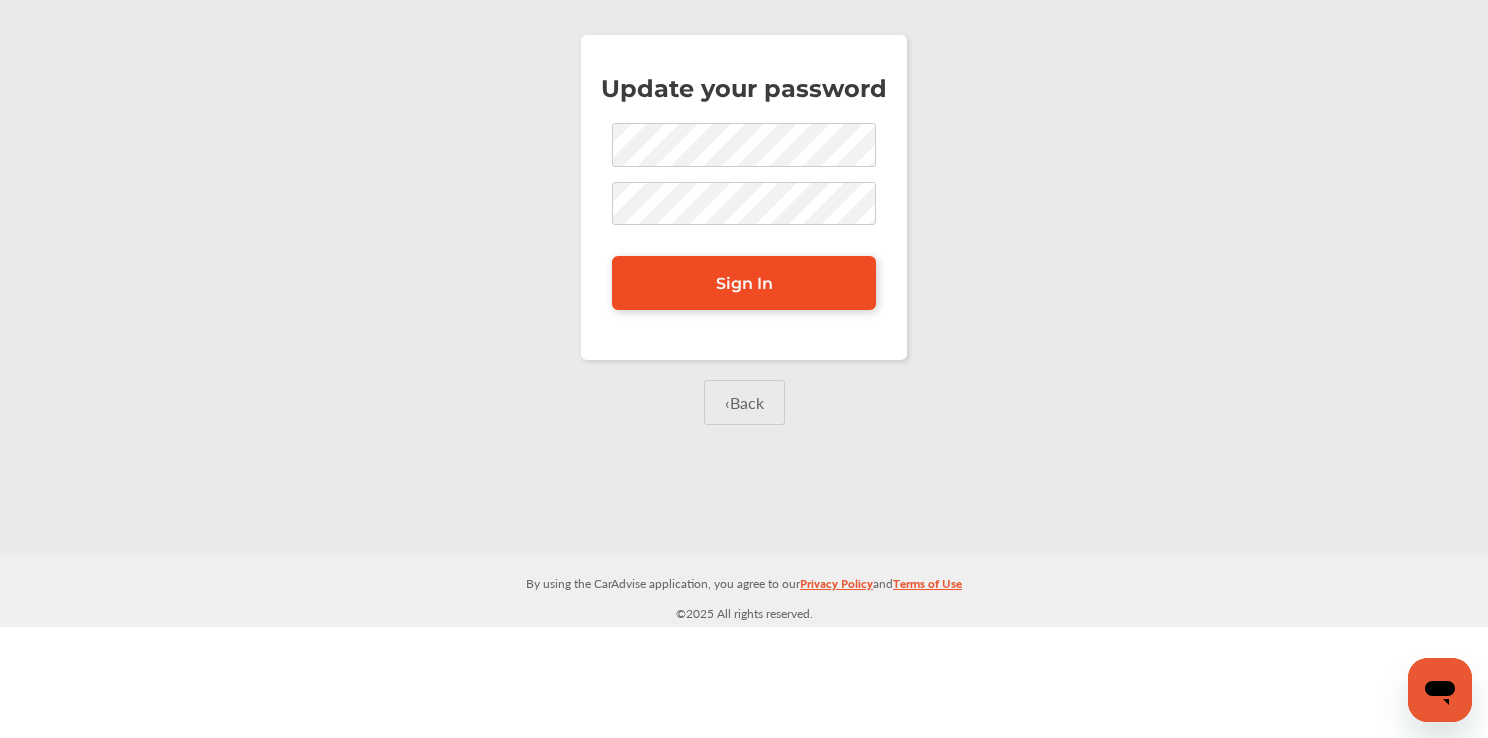click on "Sign In" at bounding box center (744, 283) 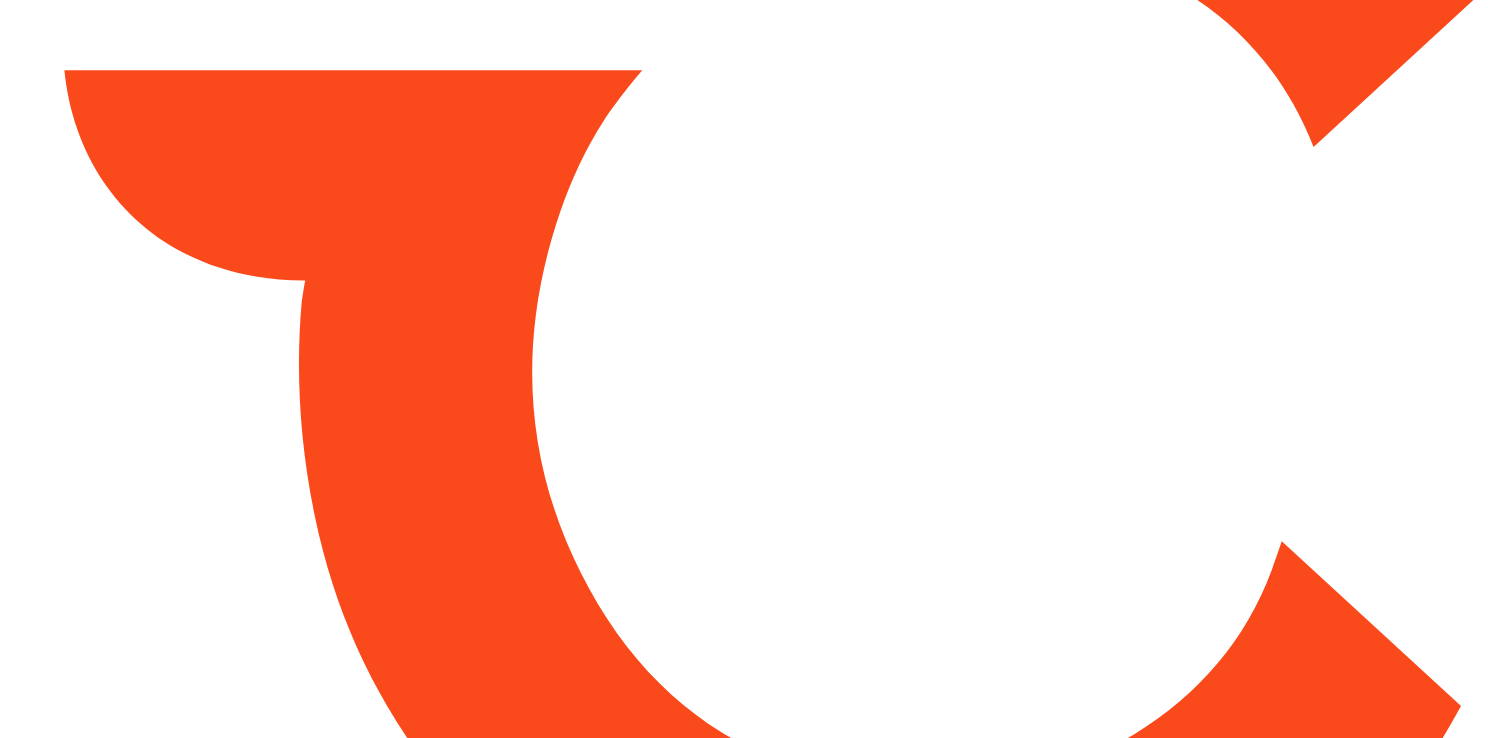 scroll, scrollTop: 0, scrollLeft: 0, axis: both 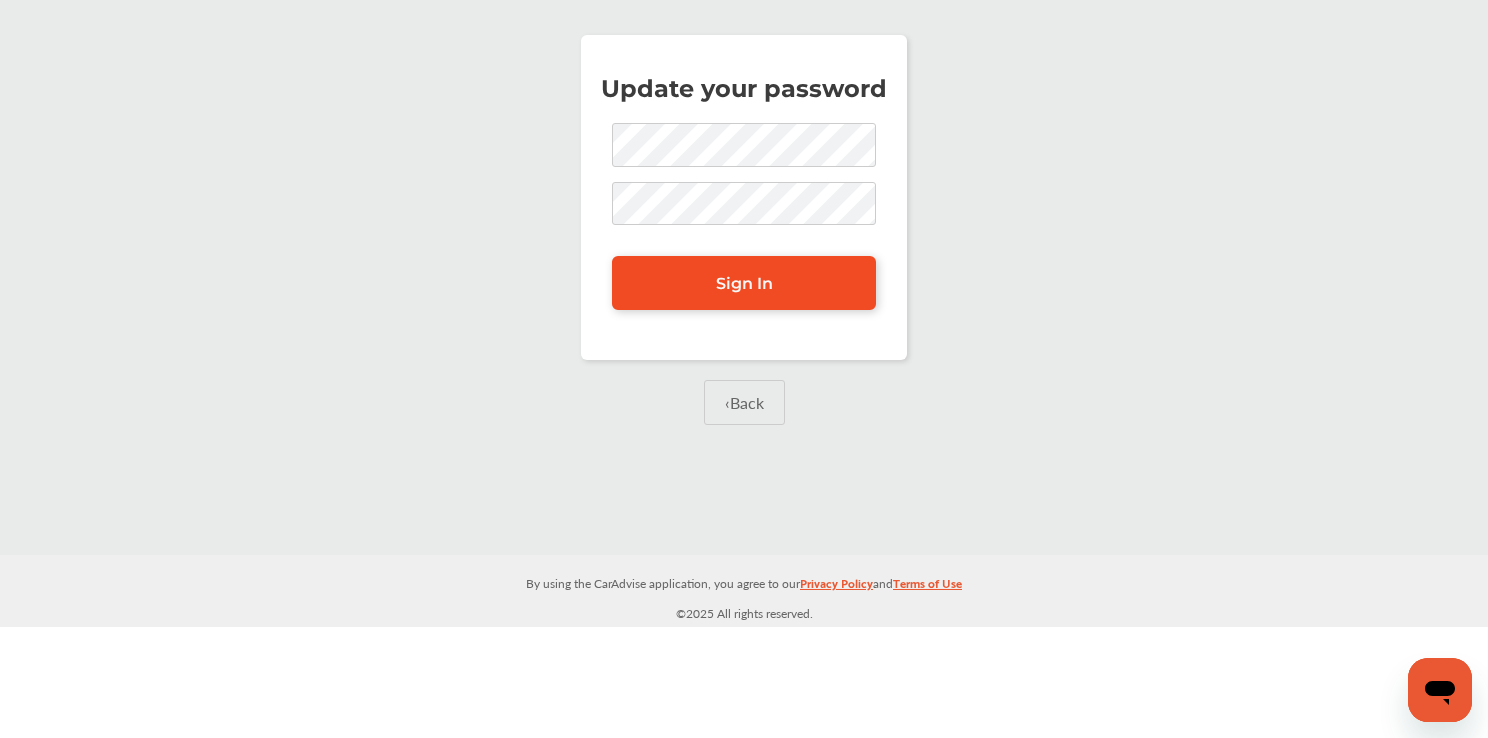click on "Sign In" at bounding box center [744, 283] 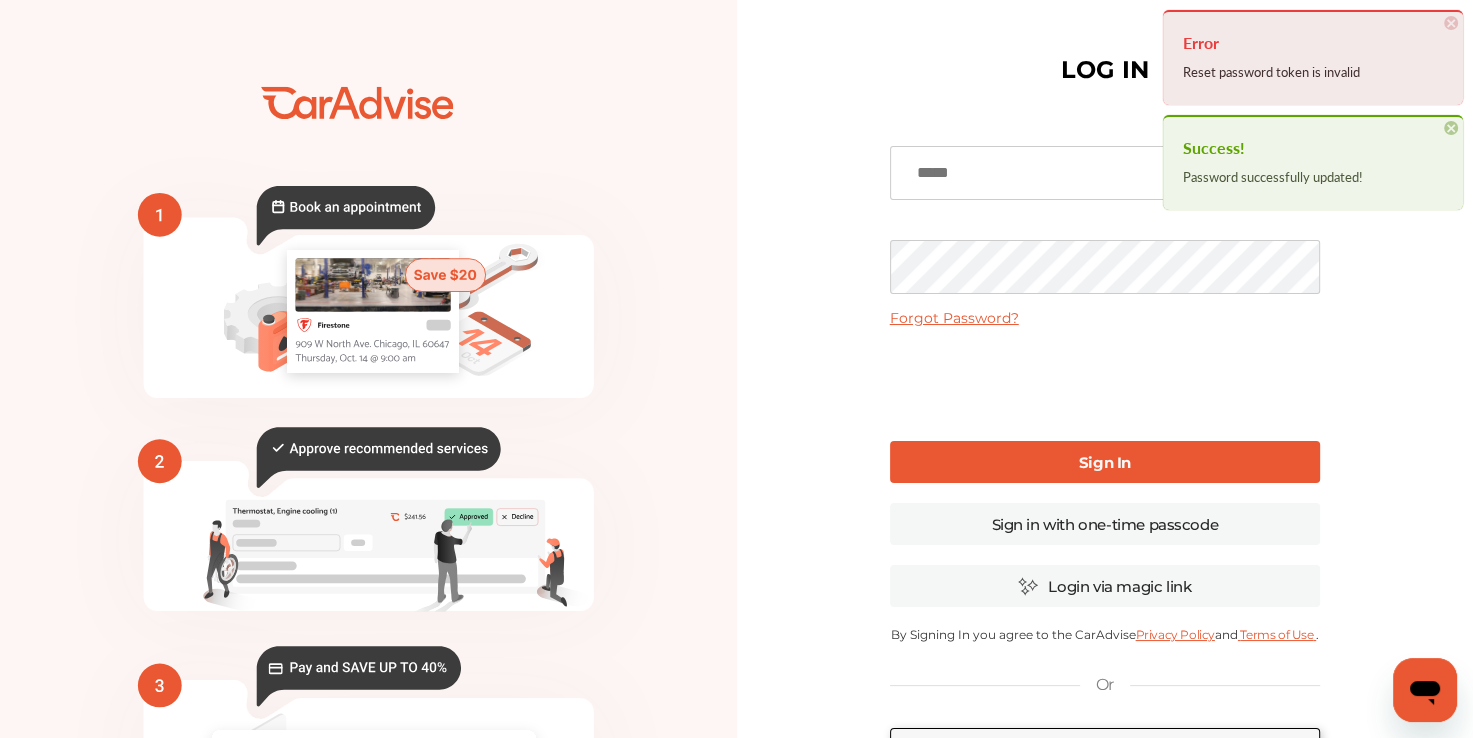 click at bounding box center [1105, 173] 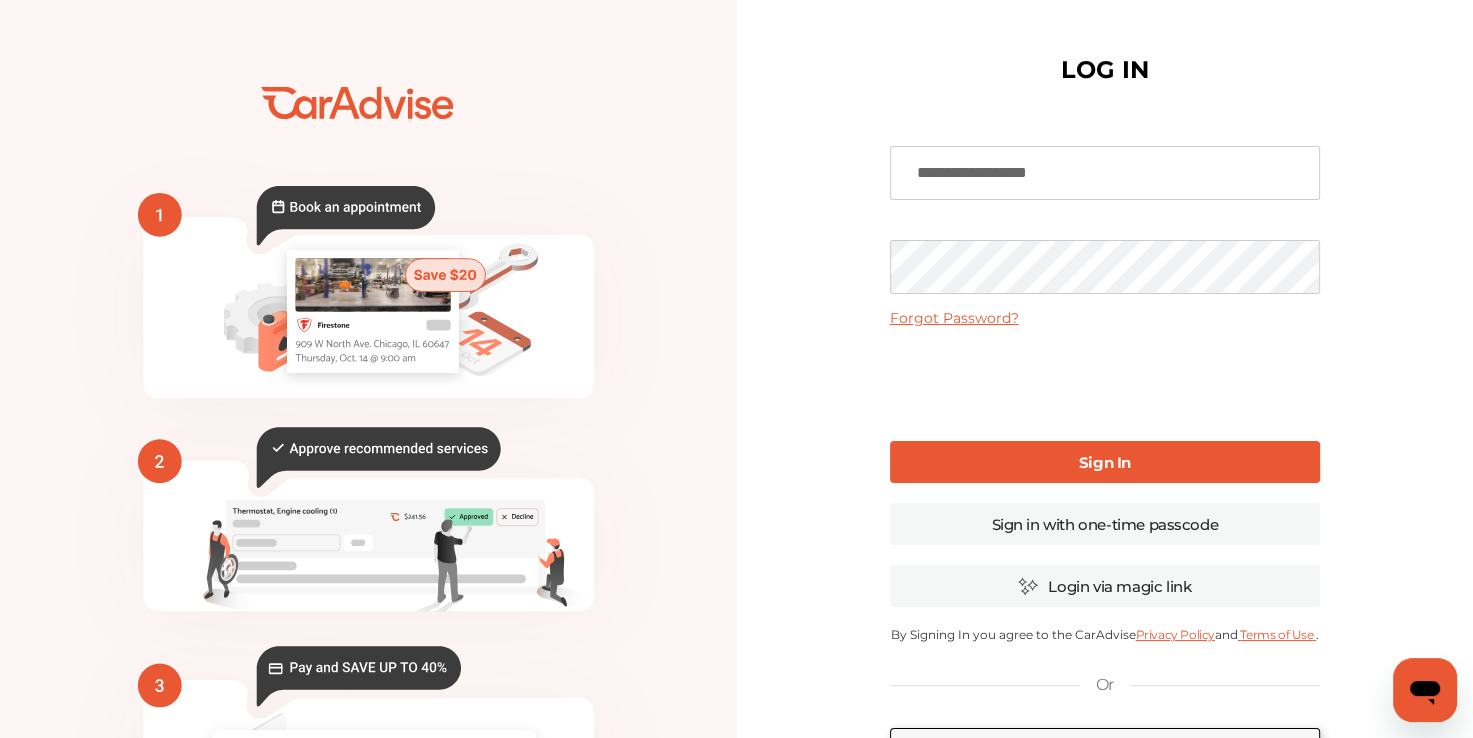 type on "**********" 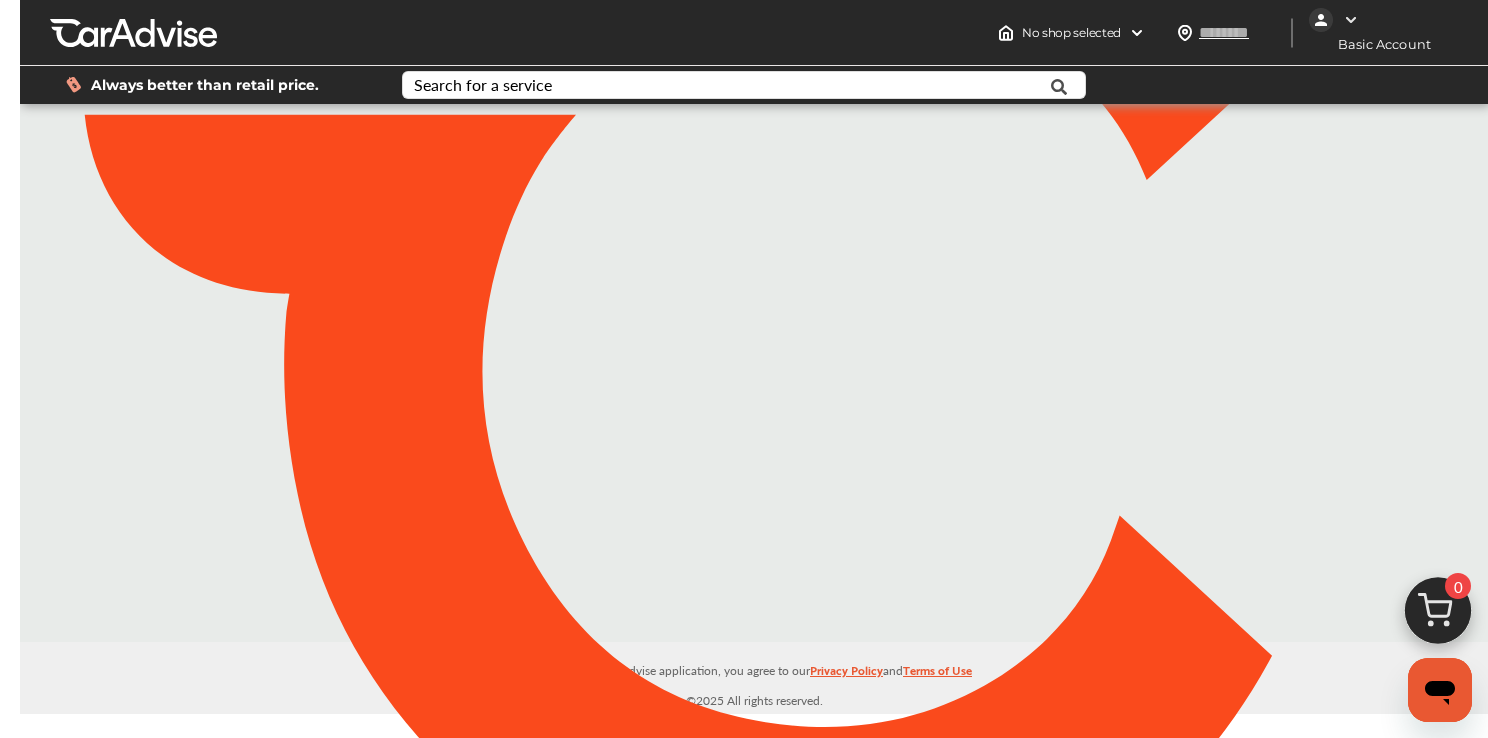 type on "*****" 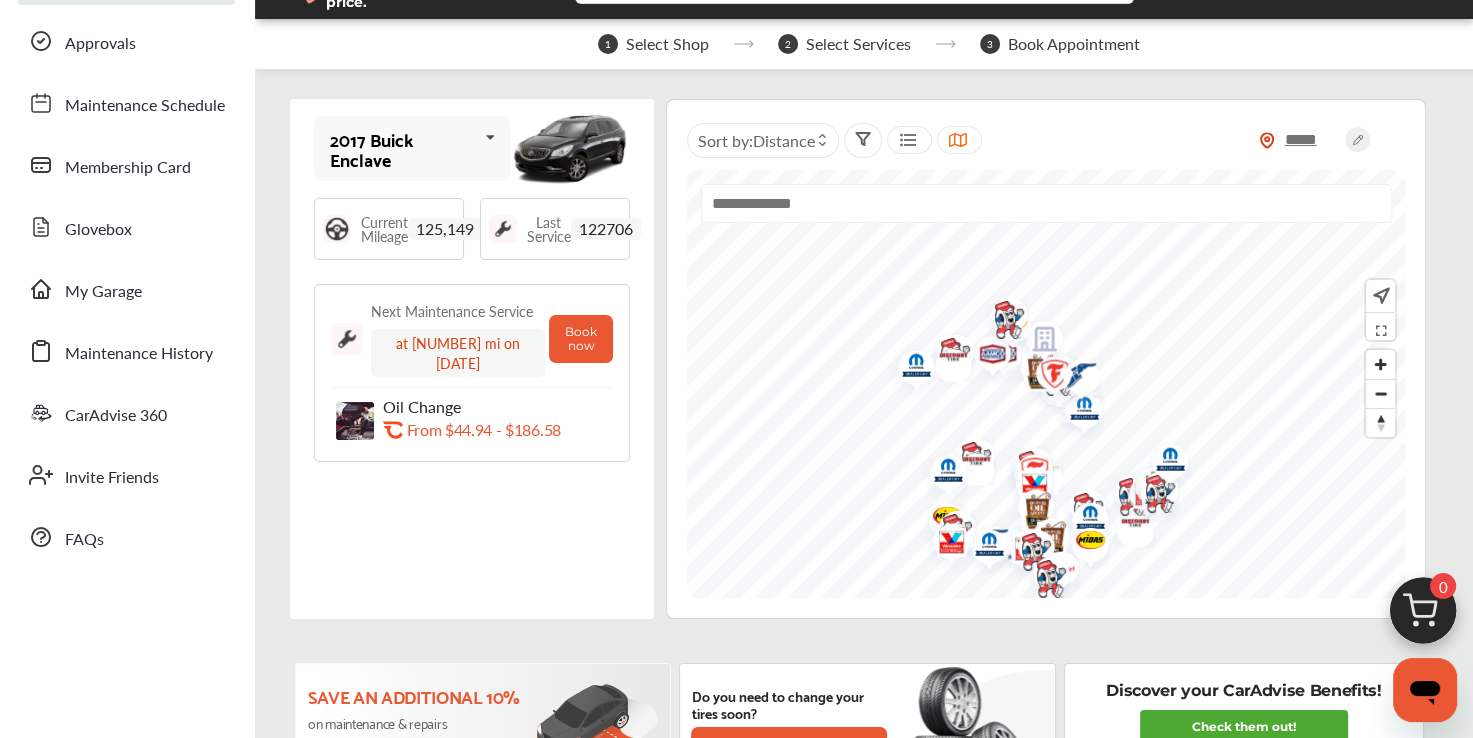scroll, scrollTop: 98, scrollLeft: 0, axis: vertical 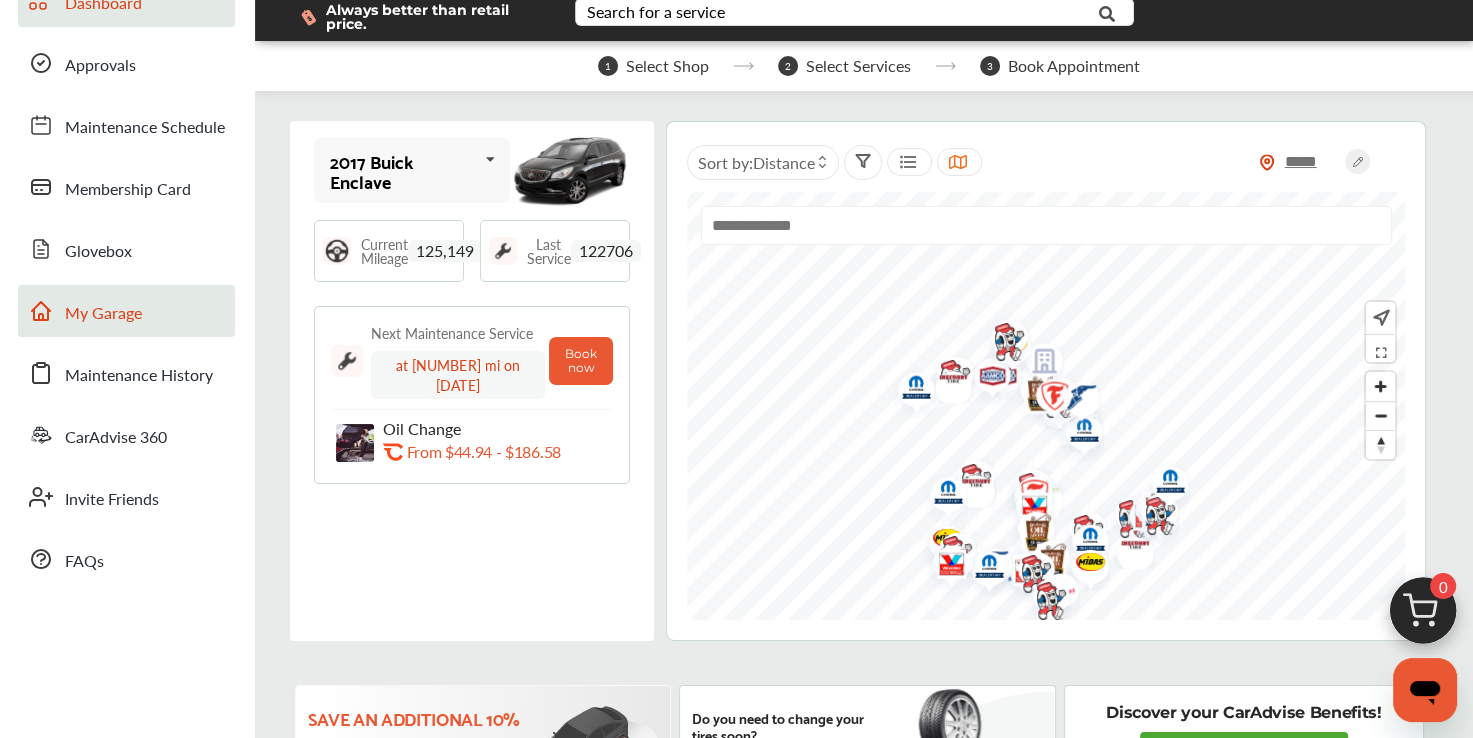 click on "My Garage" at bounding box center (103, 314) 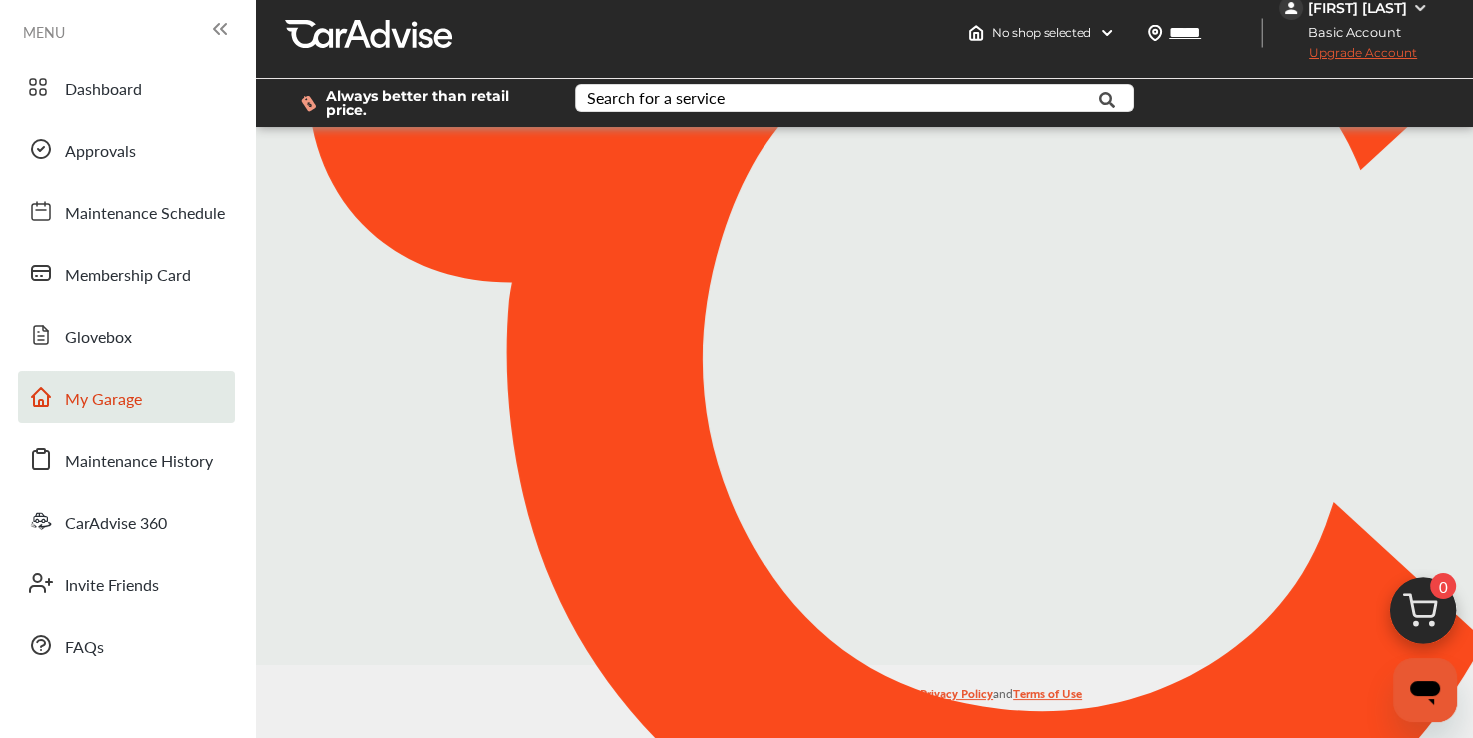 scroll, scrollTop: 0, scrollLeft: 0, axis: both 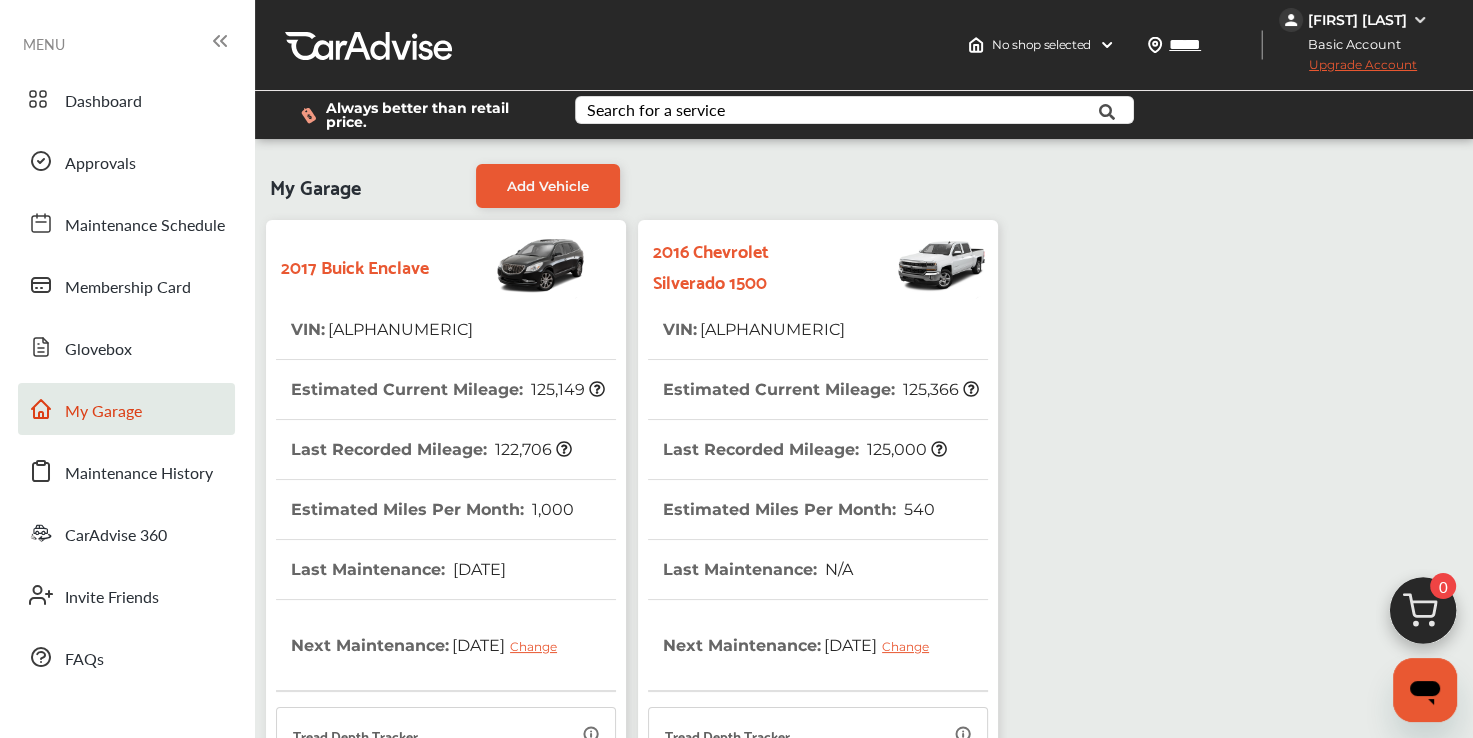 click on "[YEAR] [BRAND_NAME] [PRODUCT_NAME]" at bounding box center (741, 265) 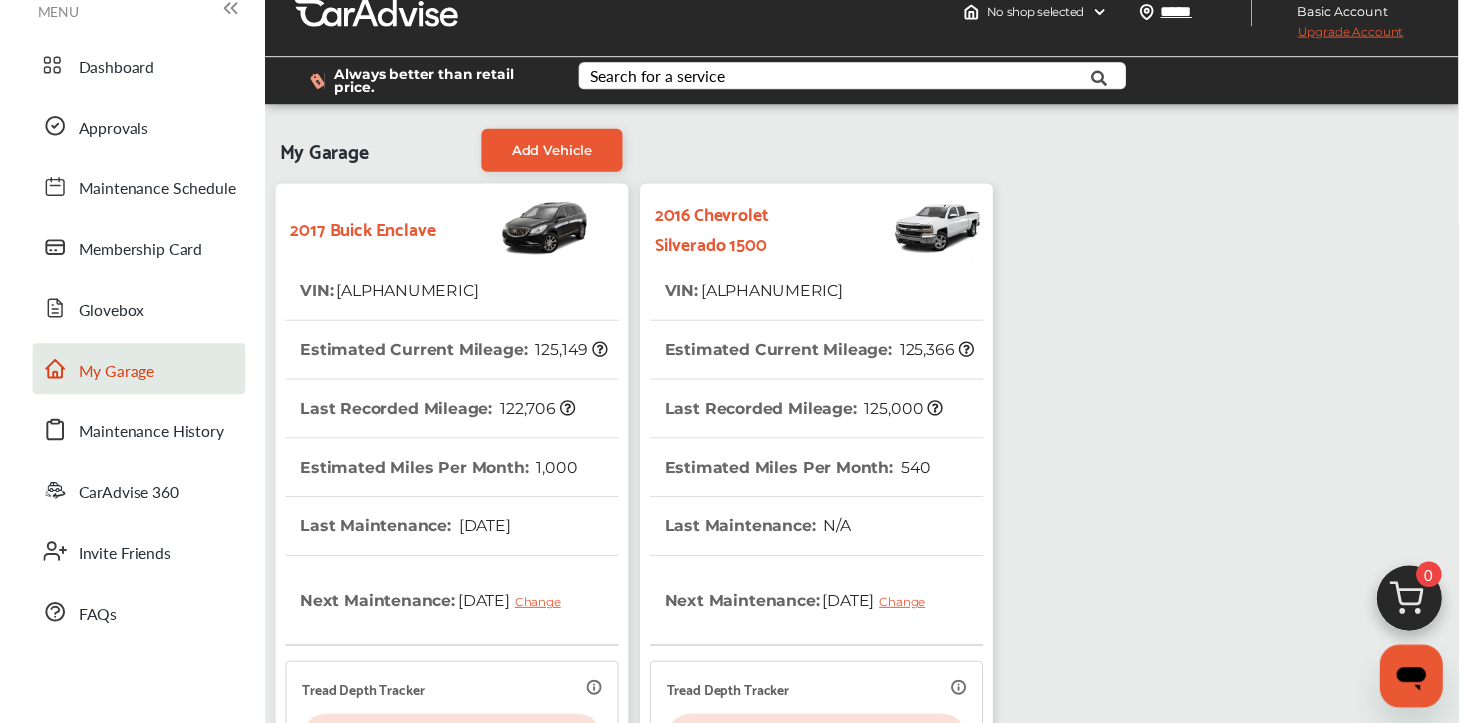 scroll, scrollTop: 0, scrollLeft: 0, axis: both 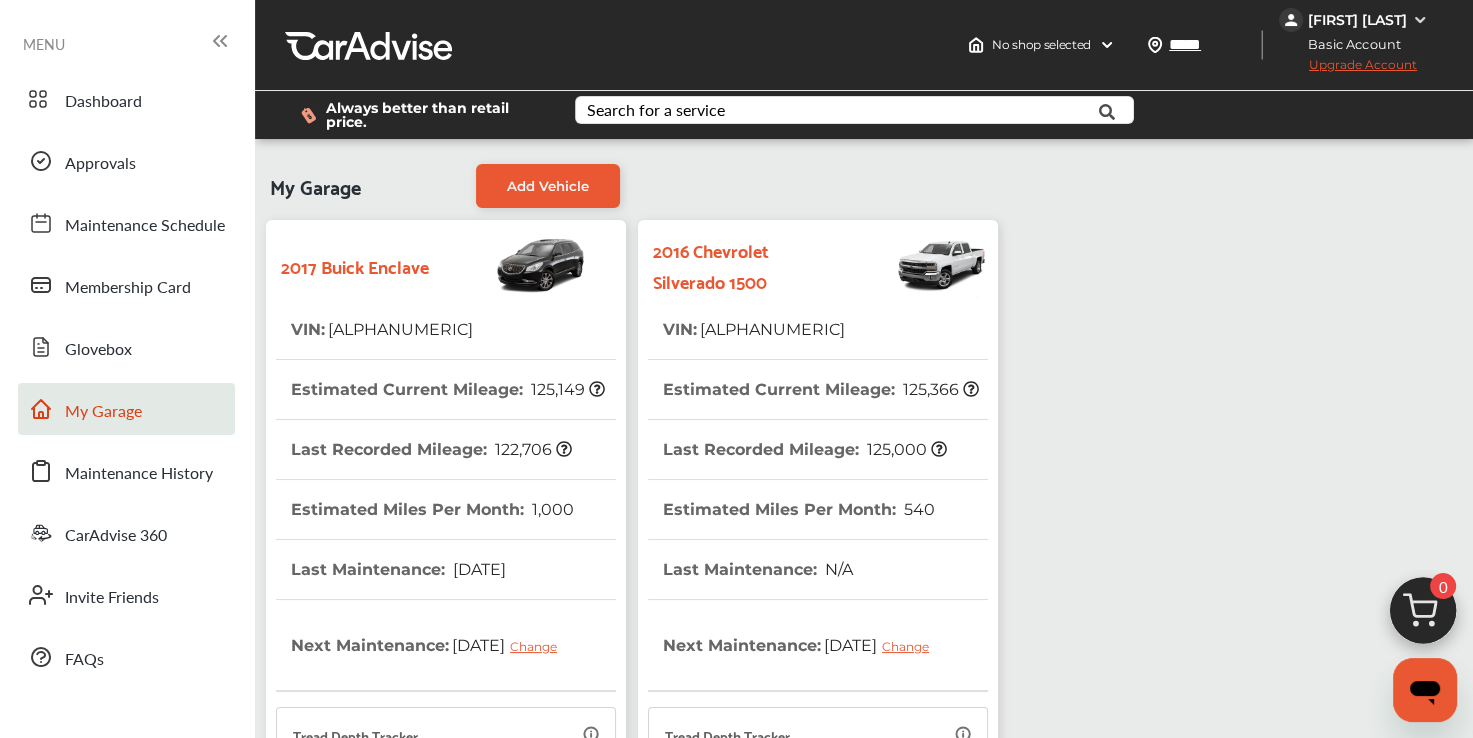 click on "Estimated Current Mileage : [NUMBER]" at bounding box center (821, 389) 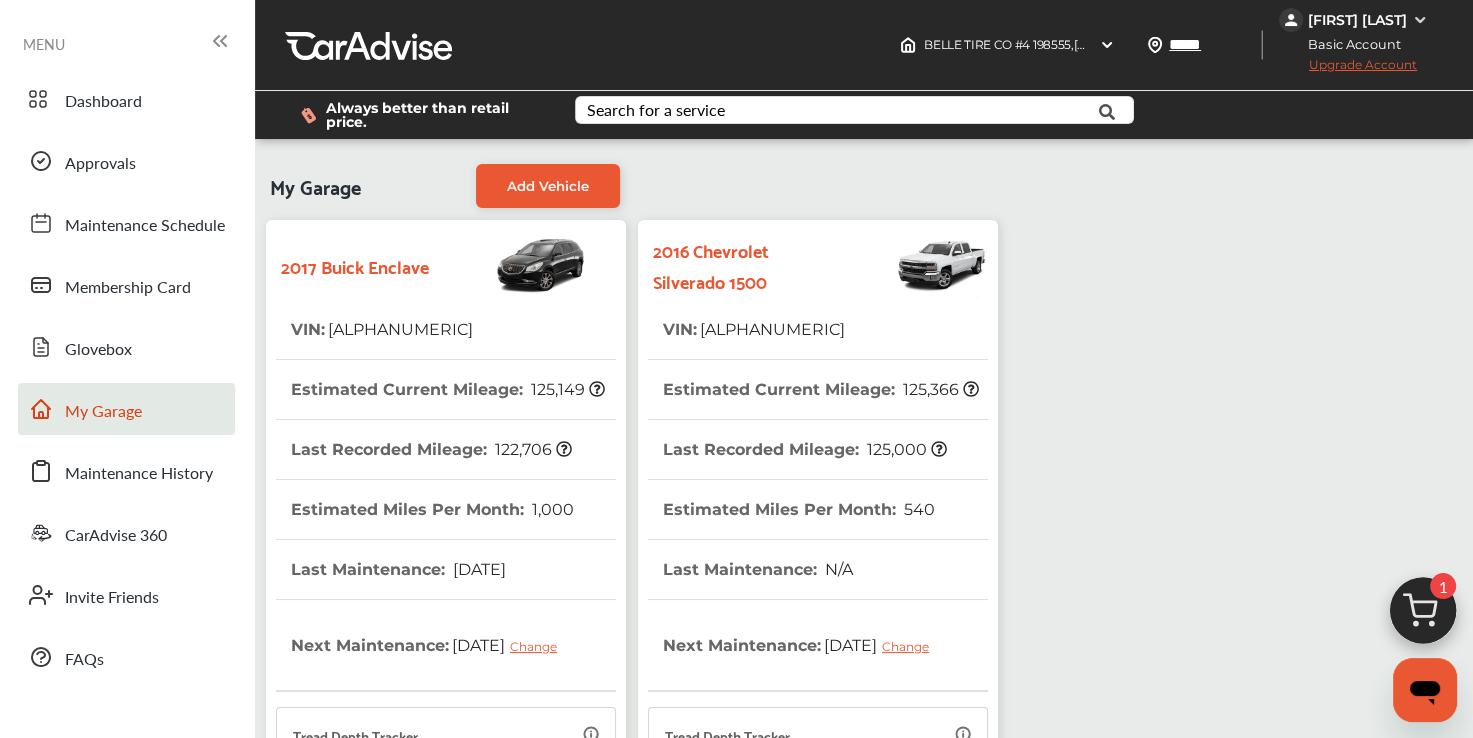 click on "[YEAR] [BRAND_NAME] [PRODUCT_NAME]" at bounding box center [818, 265] 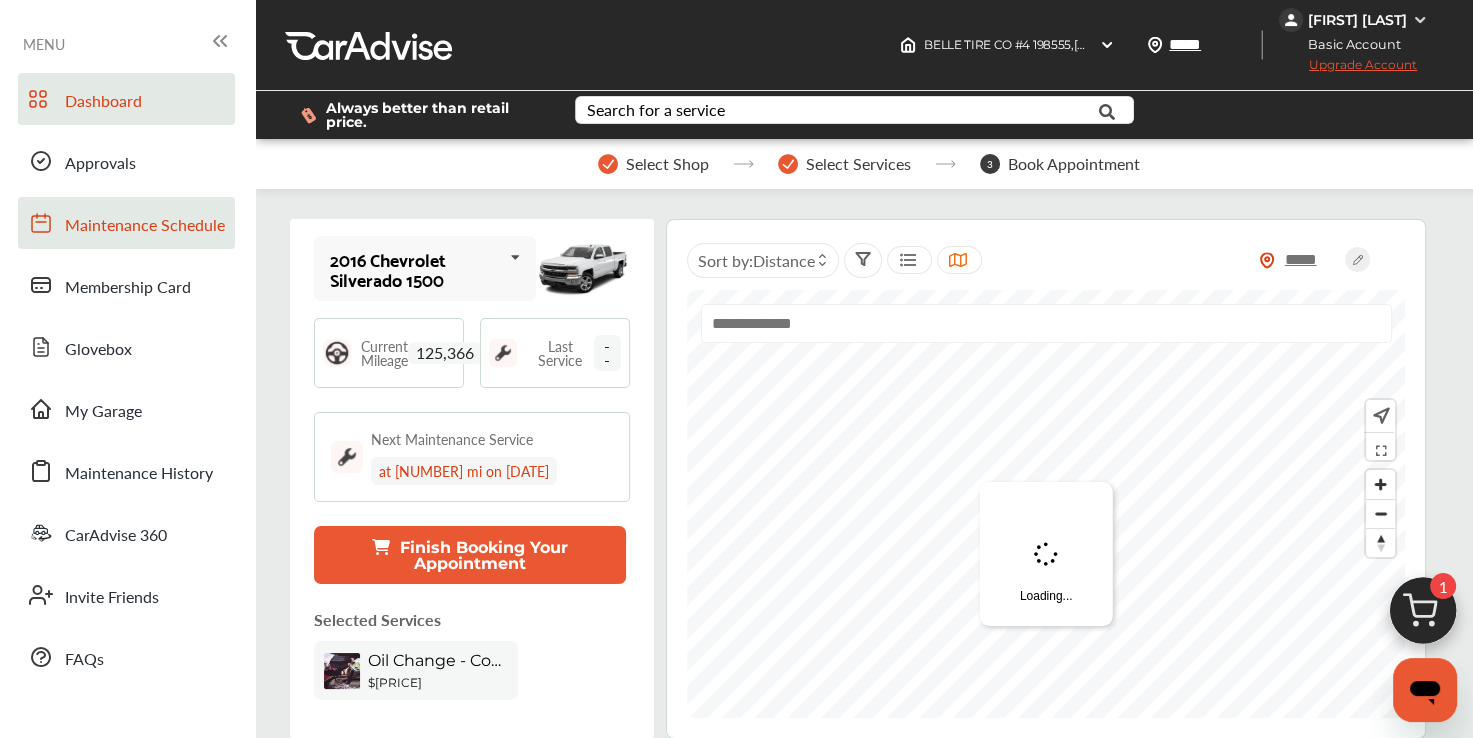 click on "Maintenance Schedule" at bounding box center [145, 226] 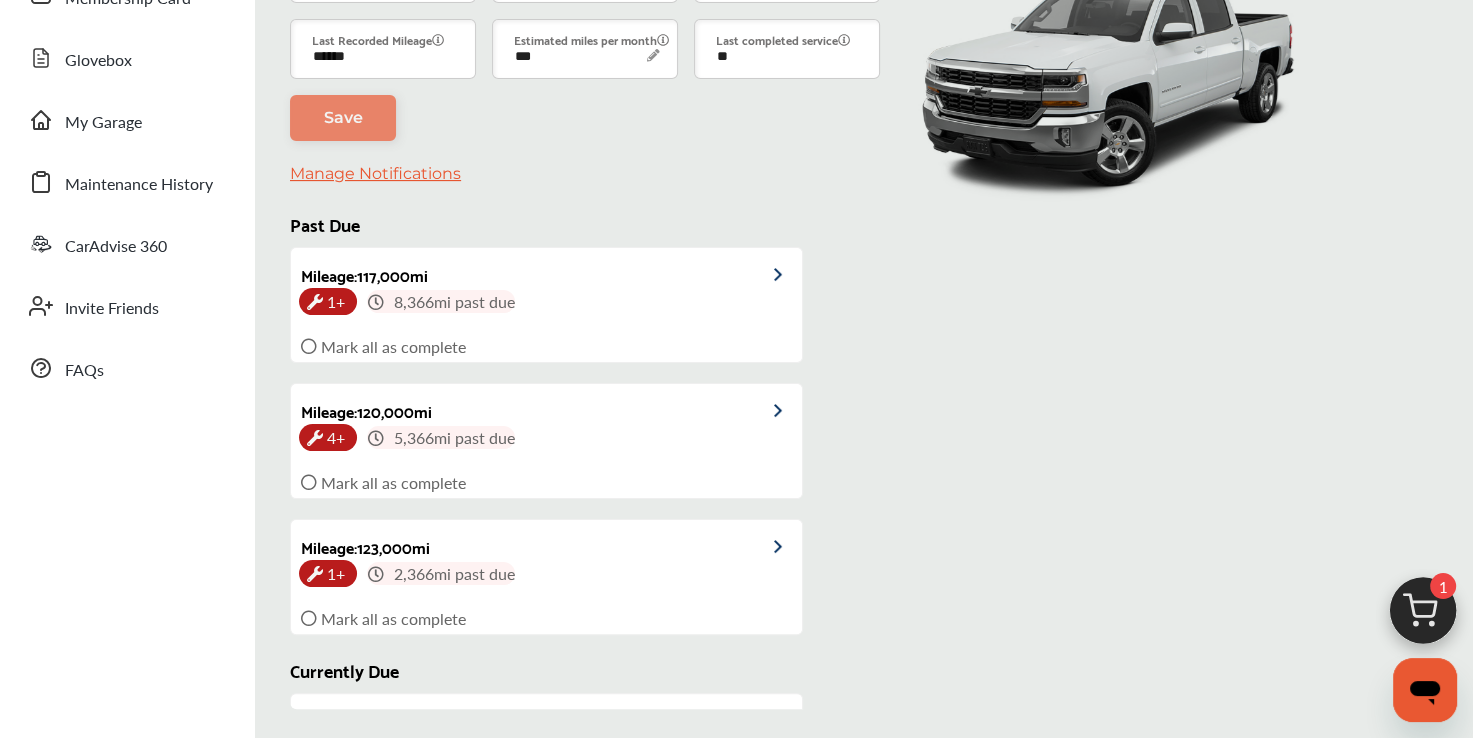 scroll, scrollTop: 16, scrollLeft: 0, axis: vertical 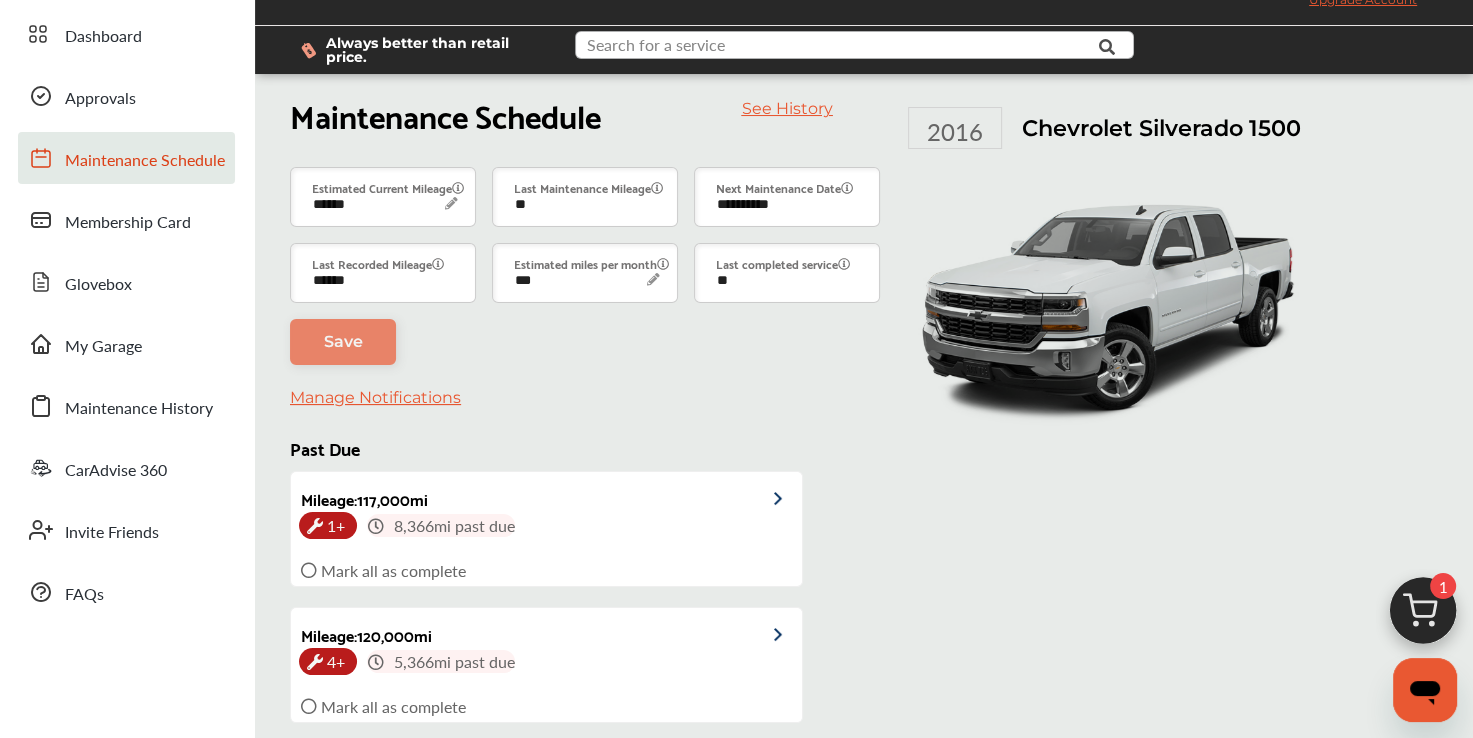 click at bounding box center (838, 47) 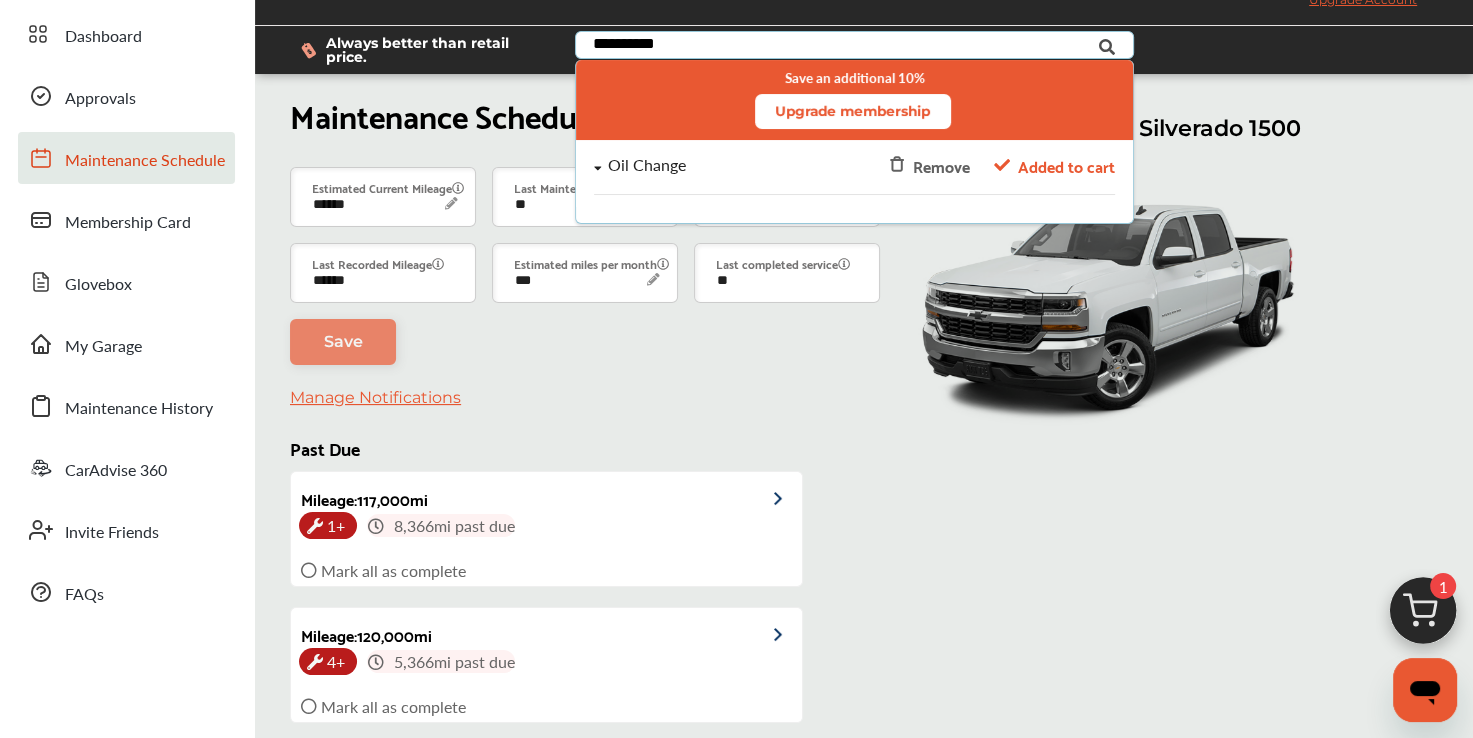 type on "**********" 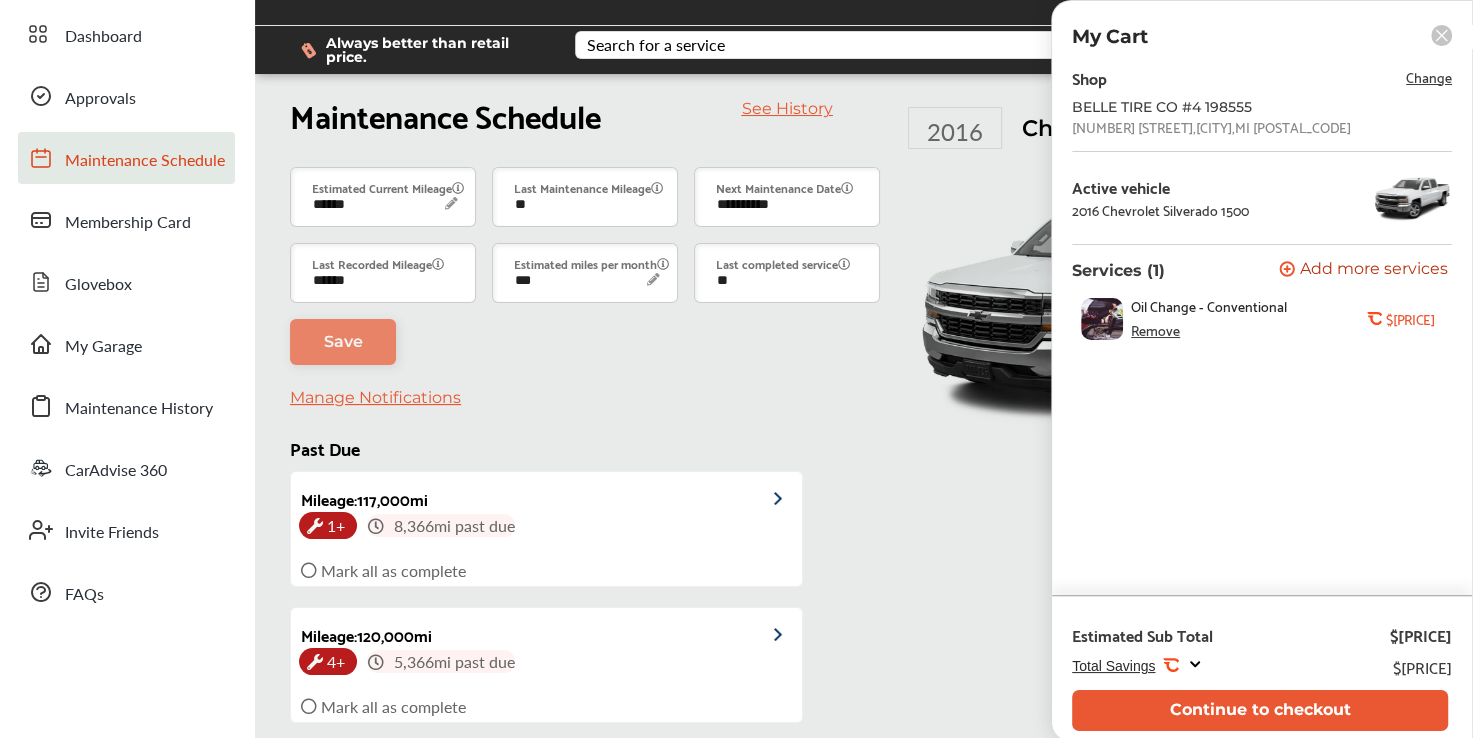 scroll, scrollTop: 347, scrollLeft: 0, axis: vertical 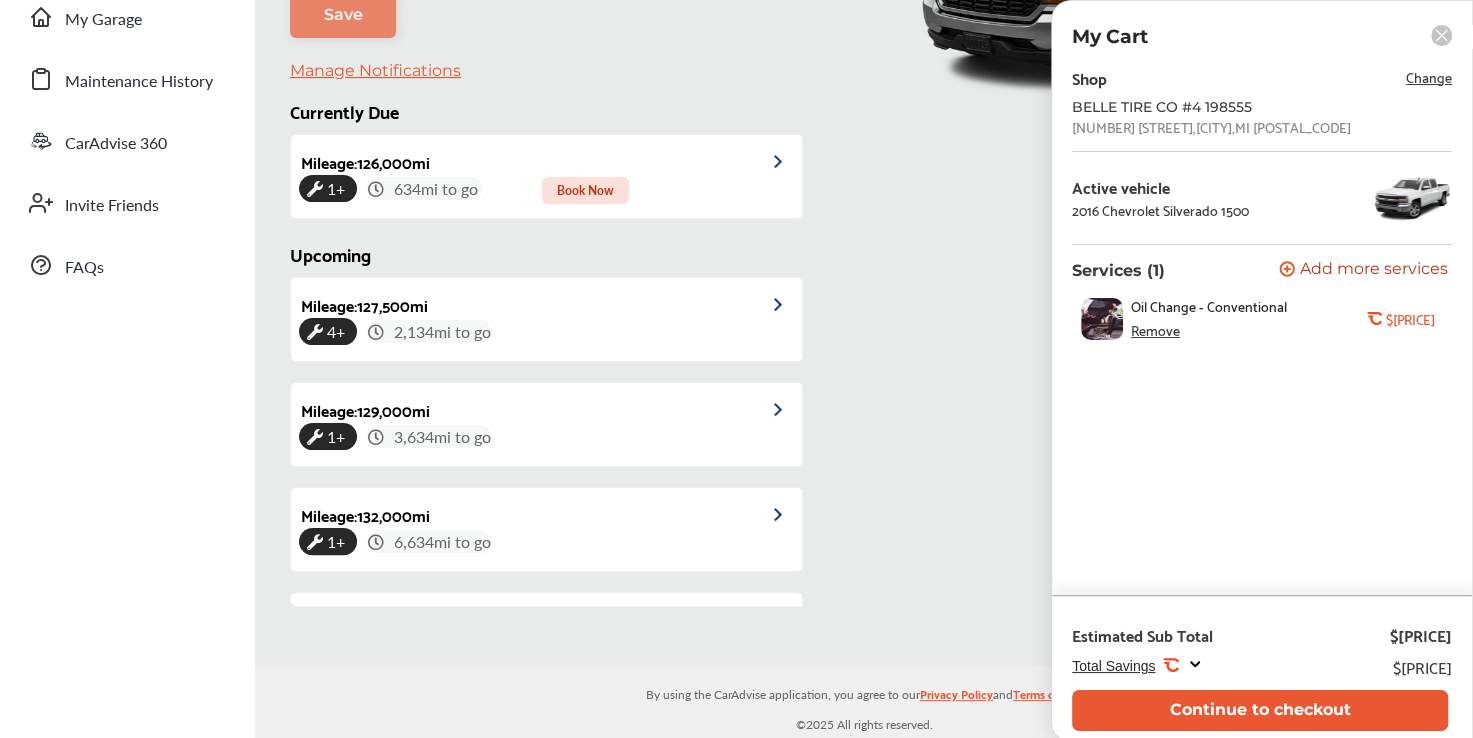 click on "Change" at bounding box center [1429, 76] 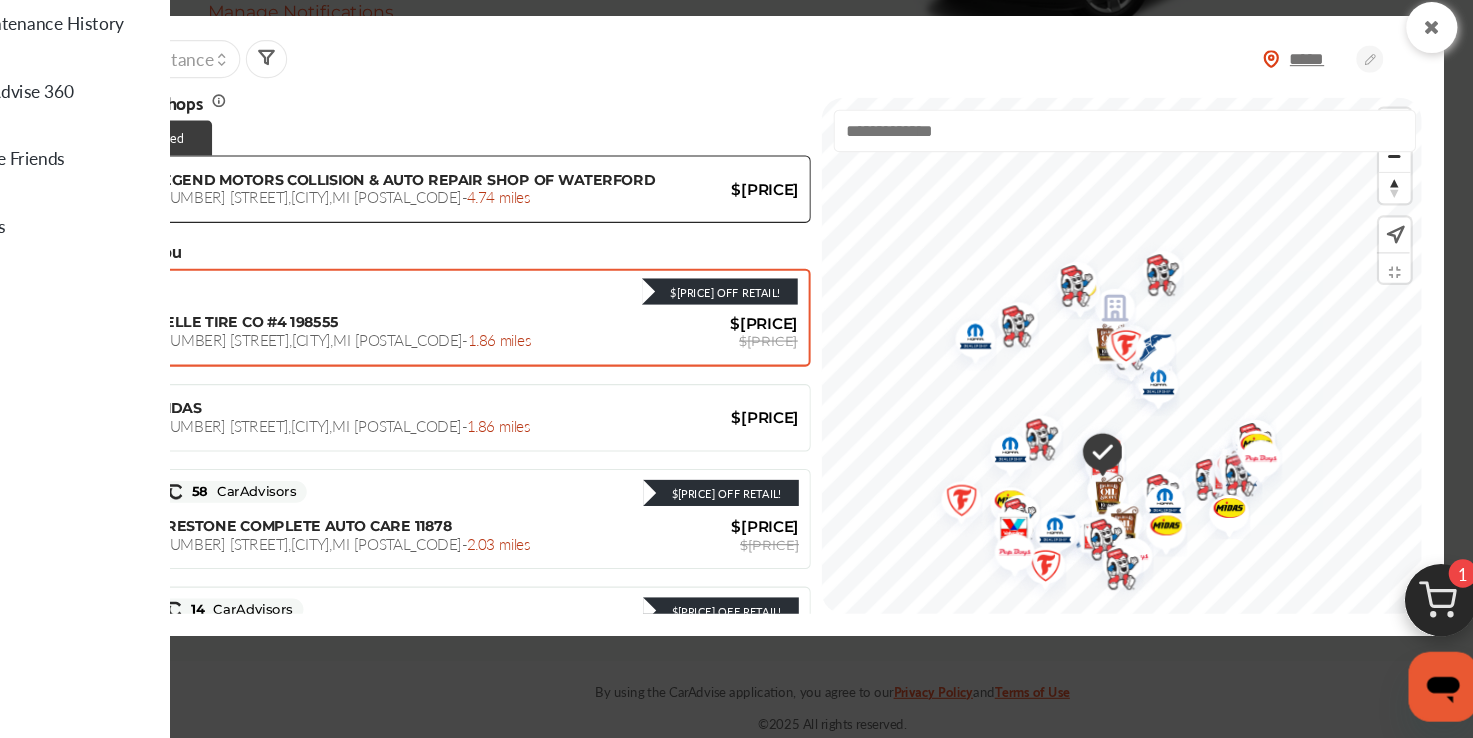 scroll, scrollTop: 392, scrollLeft: 0, axis: vertical 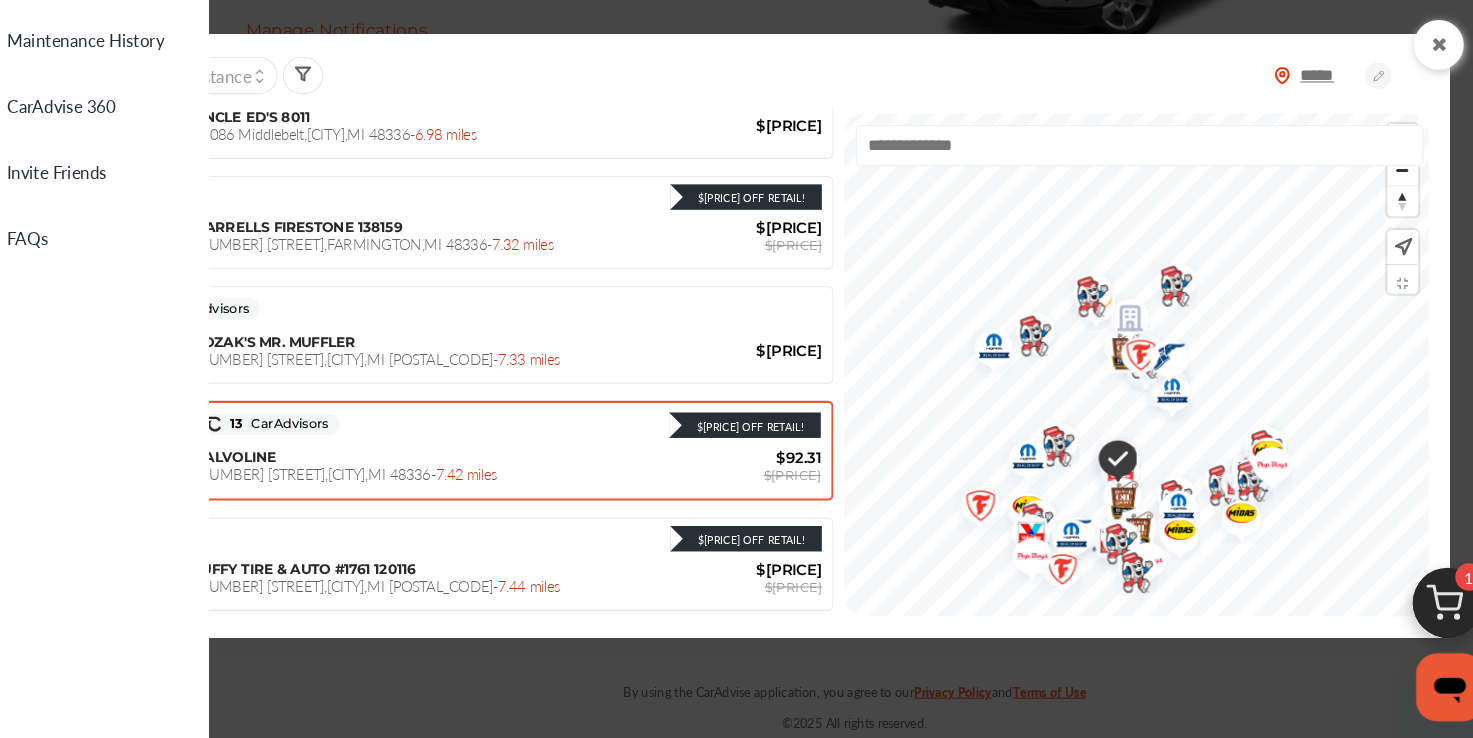 click on "[NUMBER] [STREET] , [CITY] , [STATE] [POSTAL_CODE] - [DISTANCE]" at bounding box center (384, 489) 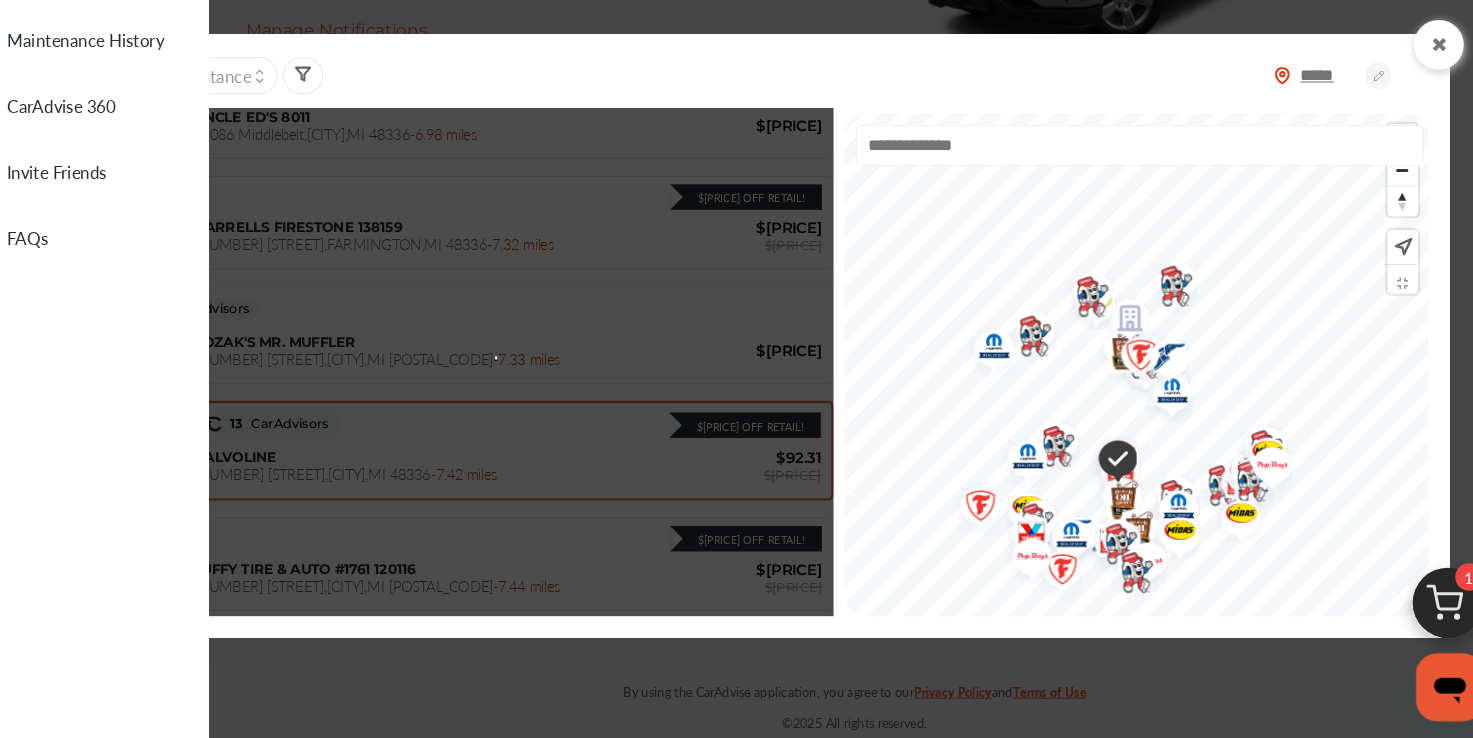 scroll, scrollTop: 1944, scrollLeft: 0, axis: vertical 